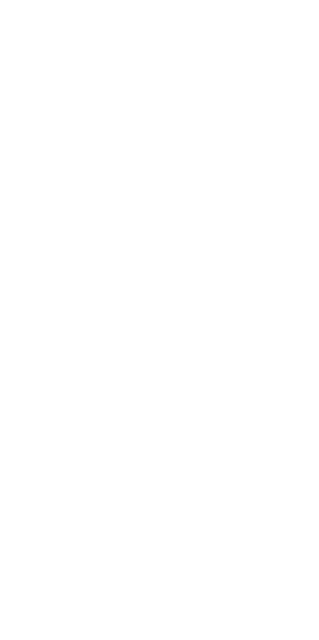 scroll, scrollTop: 0, scrollLeft: 0, axis: both 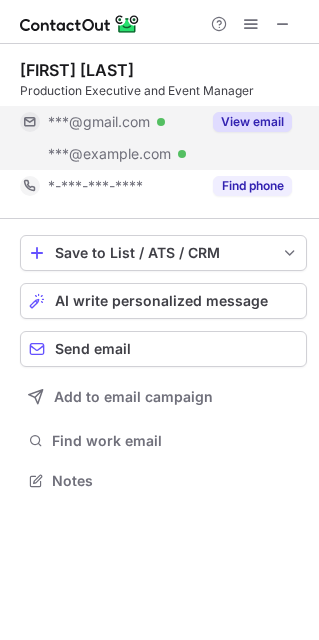 click on "View email" at bounding box center [252, 122] 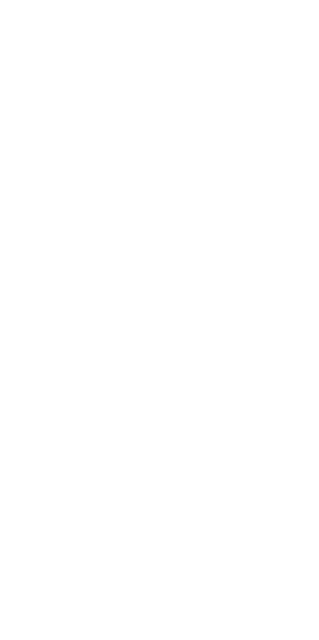 scroll, scrollTop: 0, scrollLeft: 0, axis: both 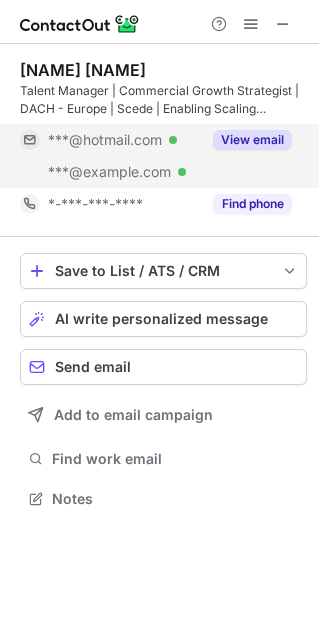 click on "View email" at bounding box center [252, 140] 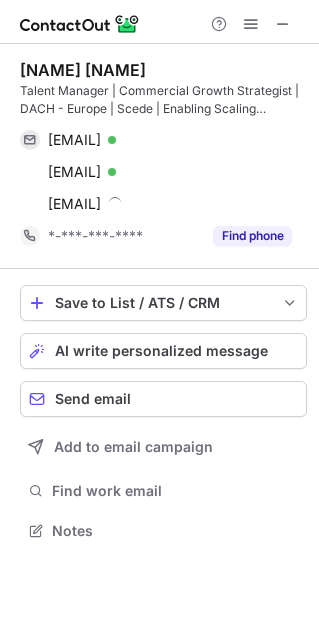 scroll, scrollTop: 9, scrollLeft: 10, axis: both 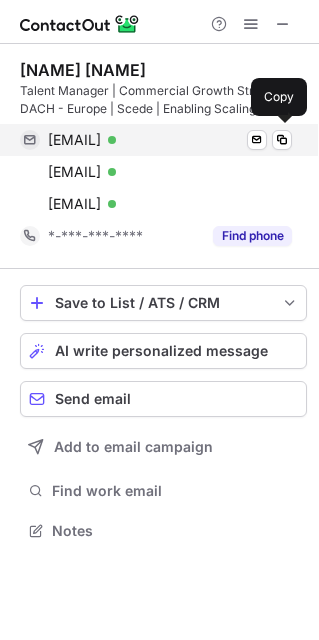 click on "jaydewilkinson@hotmail.com Verified" at bounding box center [170, 140] 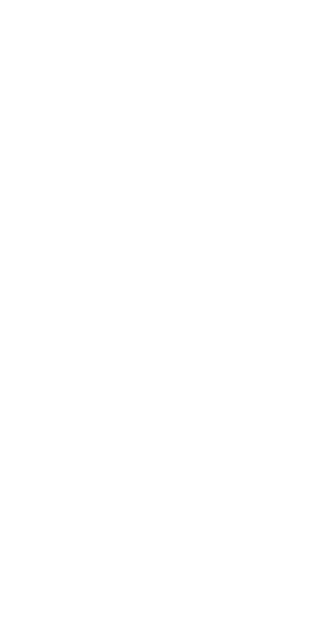 scroll, scrollTop: 0, scrollLeft: 0, axis: both 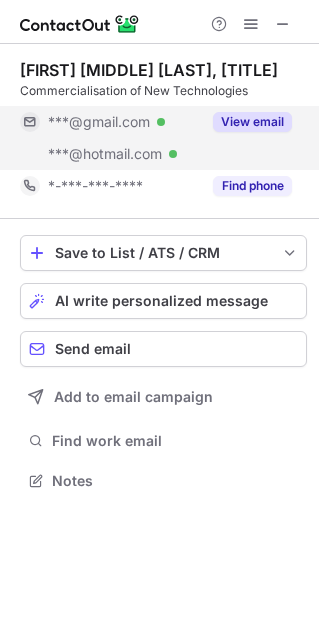 click on "View email" at bounding box center (252, 122) 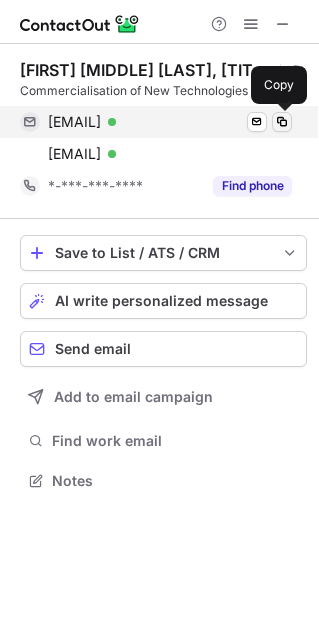 click at bounding box center (282, 122) 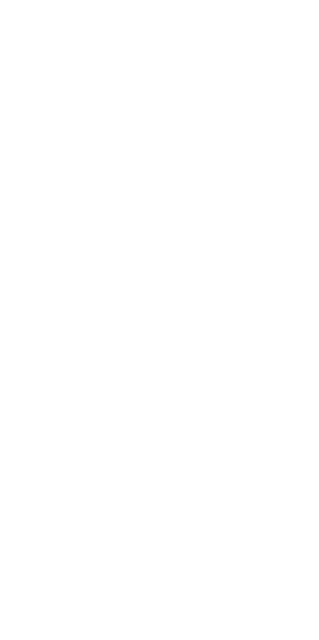 scroll, scrollTop: 0, scrollLeft: 0, axis: both 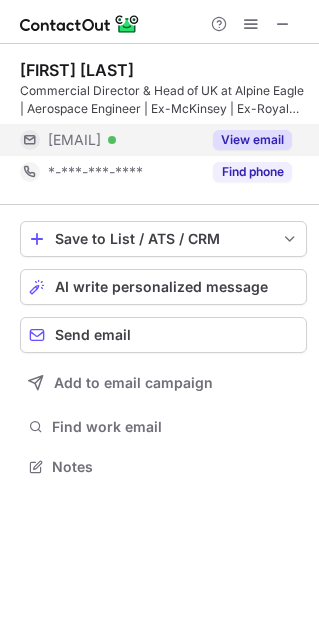 click on "View email" at bounding box center [252, 140] 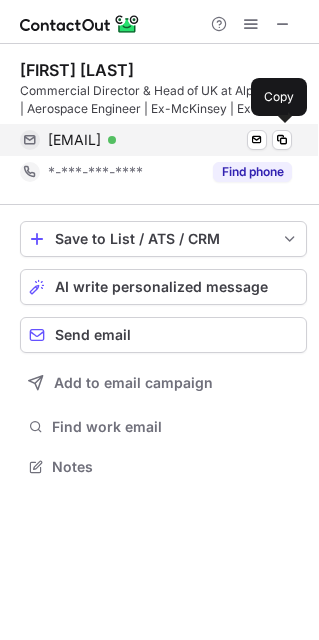 click on "[EMAIL] Verified Send email Copy" at bounding box center [156, 140] 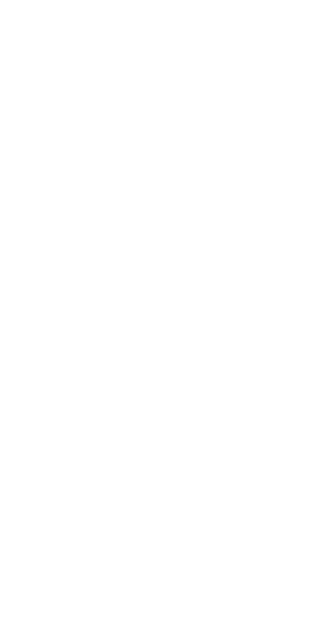 scroll, scrollTop: 0, scrollLeft: 0, axis: both 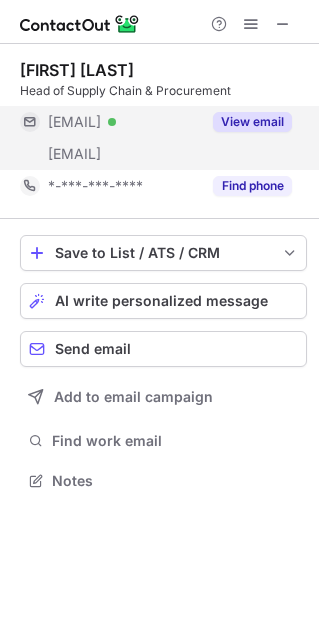 click on "View email" at bounding box center [252, 122] 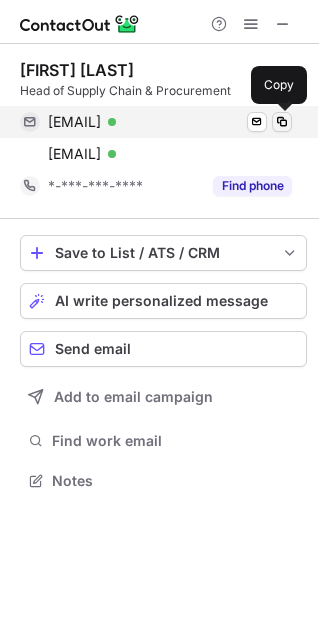 click at bounding box center (282, 122) 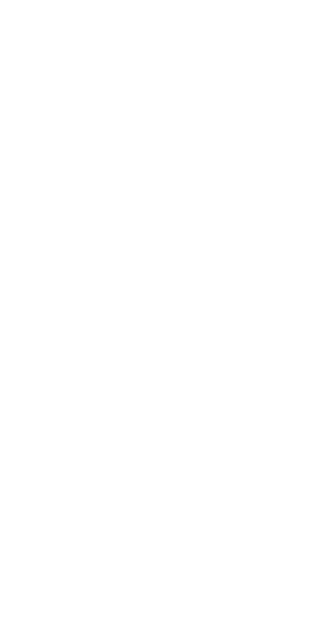 scroll, scrollTop: 0, scrollLeft: 0, axis: both 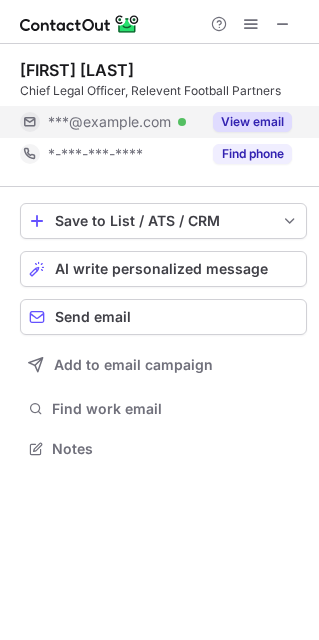 click on "View email" at bounding box center [252, 122] 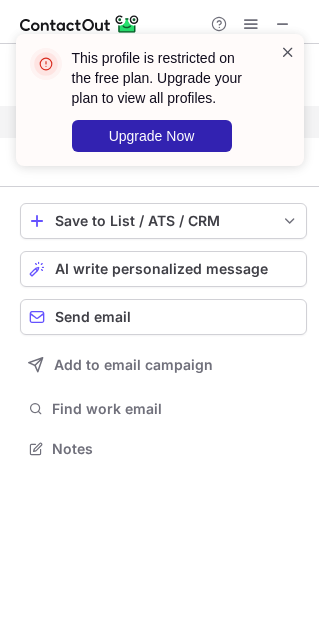 click at bounding box center (288, 52) 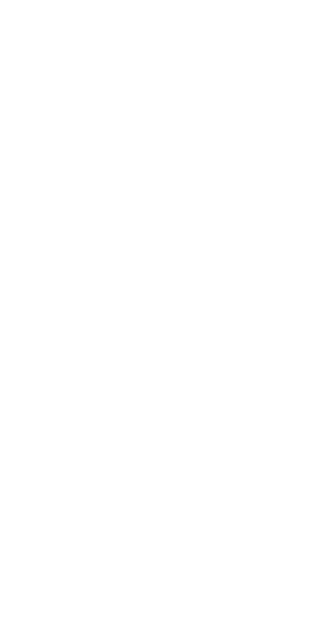 scroll, scrollTop: 0, scrollLeft: 0, axis: both 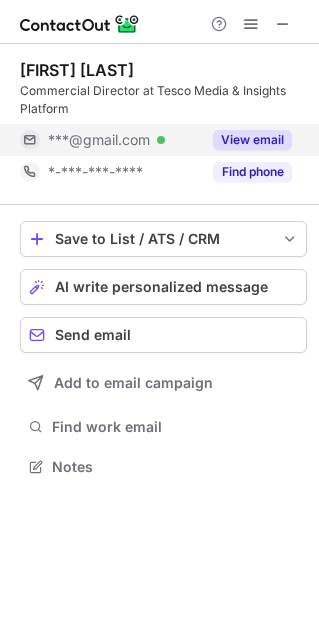 click on "View email" at bounding box center [246, 140] 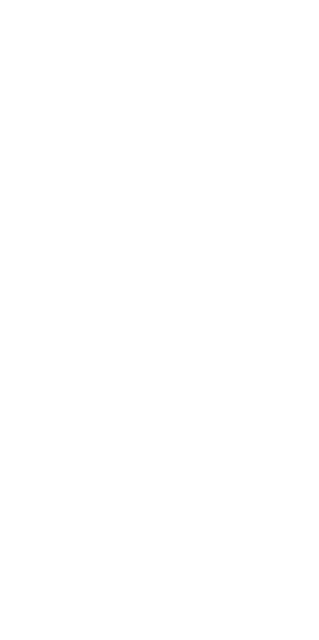 scroll, scrollTop: 0, scrollLeft: 0, axis: both 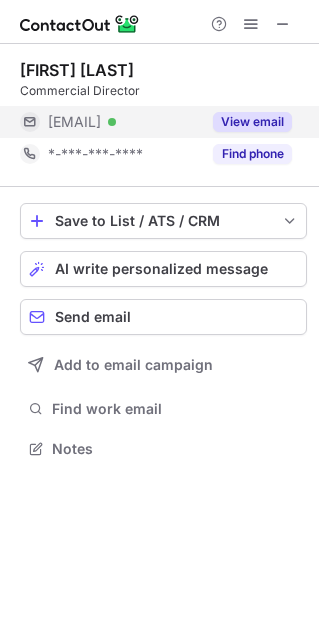 click on "View email" at bounding box center [252, 122] 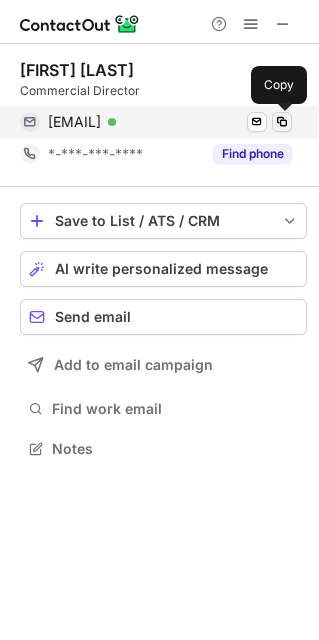 click at bounding box center (282, 122) 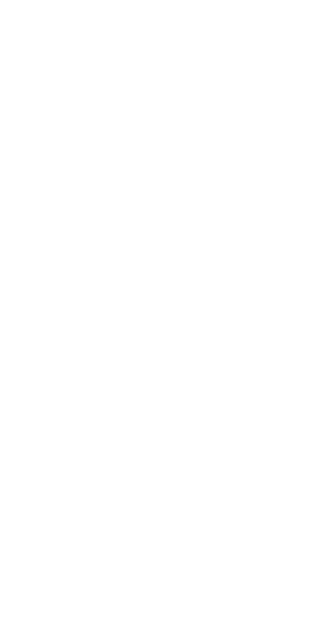scroll, scrollTop: 0, scrollLeft: 0, axis: both 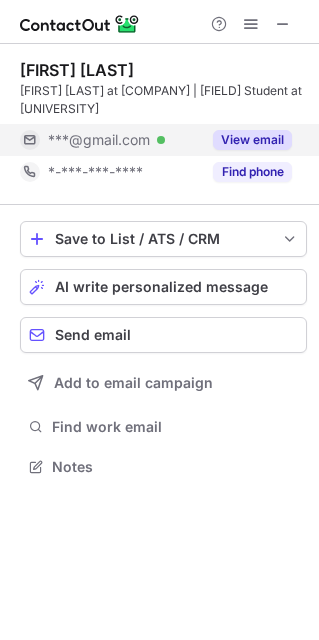 click on "View email" at bounding box center (252, 140) 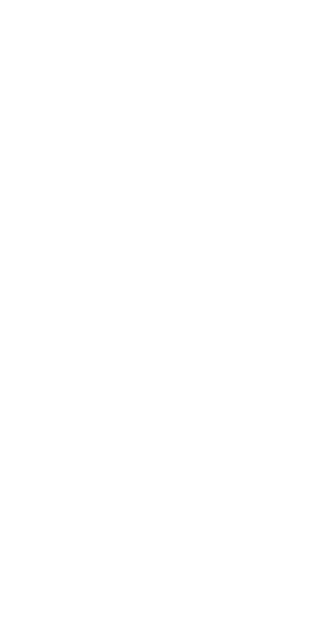 scroll, scrollTop: 0, scrollLeft: 0, axis: both 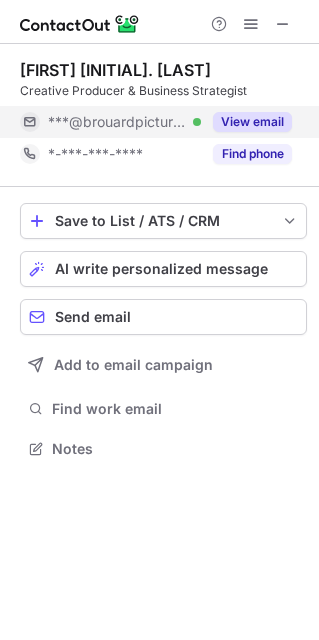 click on "View email" at bounding box center (252, 122) 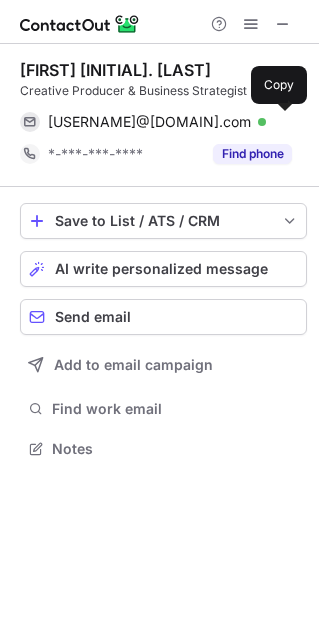 click at bounding box center [282, 122] 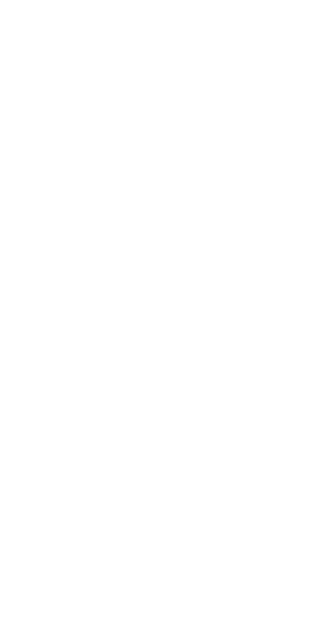 scroll, scrollTop: 0, scrollLeft: 0, axis: both 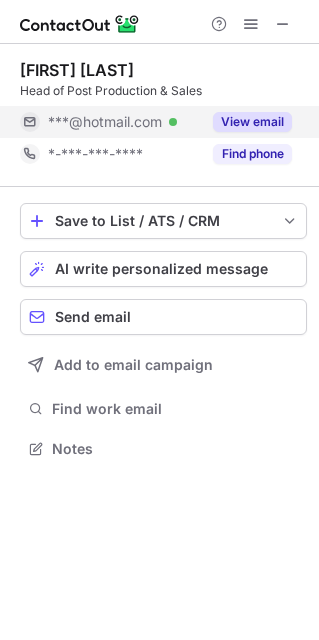 click on "View email" at bounding box center (246, 122) 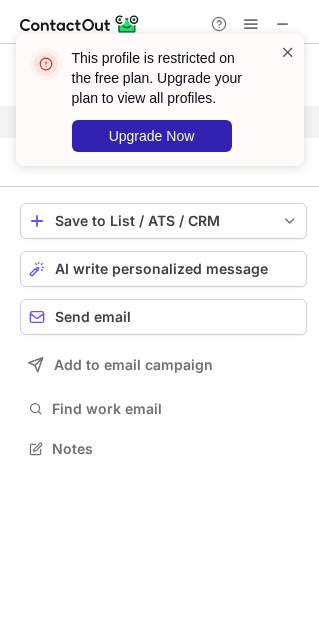 click at bounding box center (288, 52) 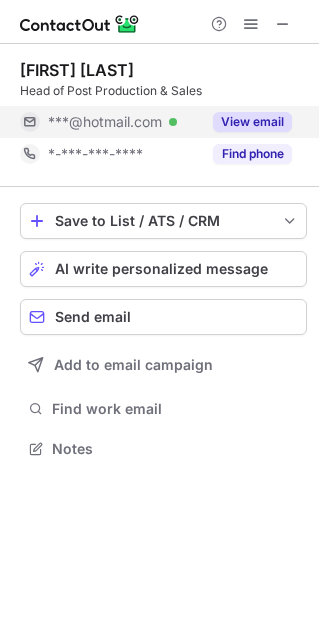click on "View email" at bounding box center [252, 122] 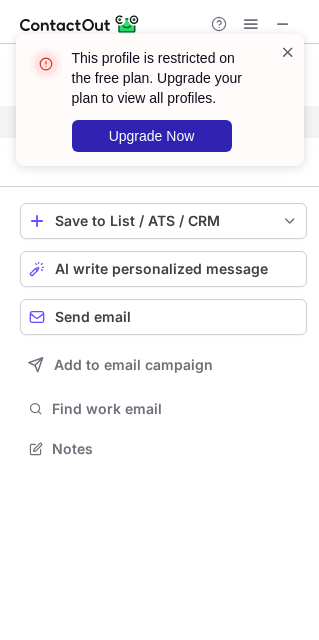 click at bounding box center (288, 52) 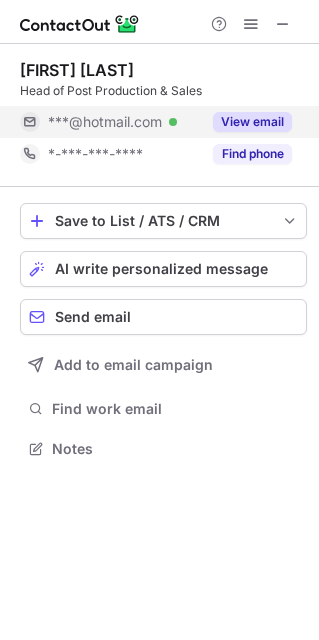 click on "View email" at bounding box center [252, 122] 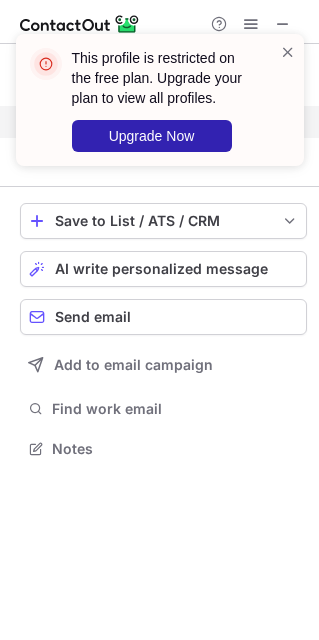 click on "This profile is restricted on the free plan. Upgrade your plan to view all profiles. Upgrade Now" at bounding box center (152, 100) 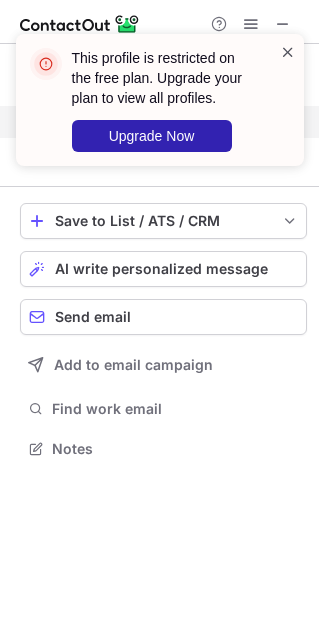 click at bounding box center [288, 52] 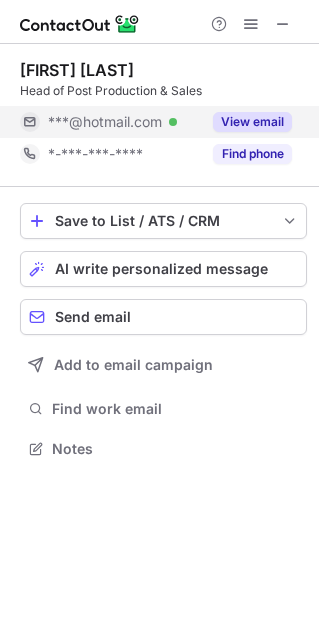 click on "View email" at bounding box center [252, 122] 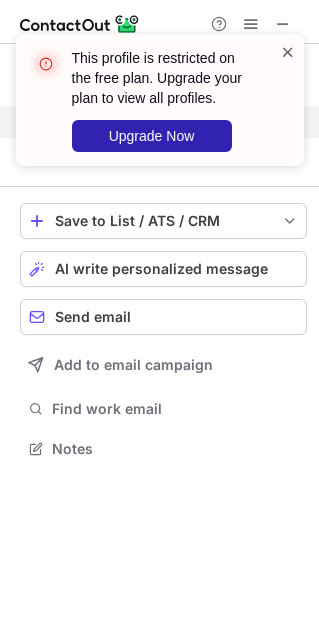 click at bounding box center [288, 52] 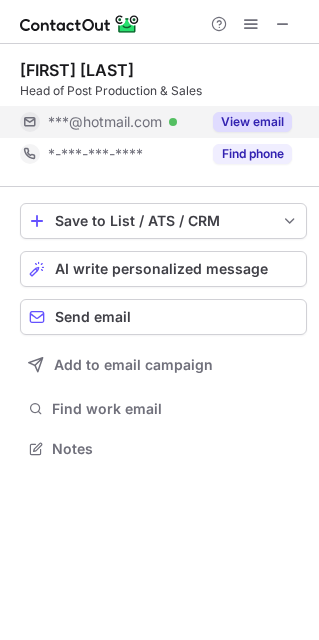 click on "View email" at bounding box center (252, 122) 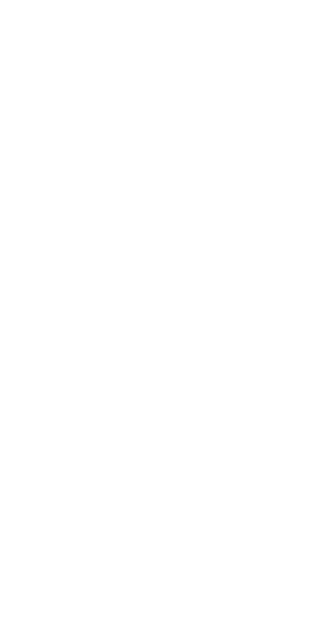 scroll, scrollTop: 0, scrollLeft: 0, axis: both 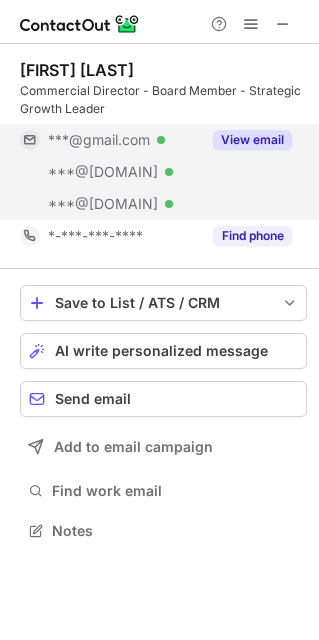 click on "View email" at bounding box center (252, 140) 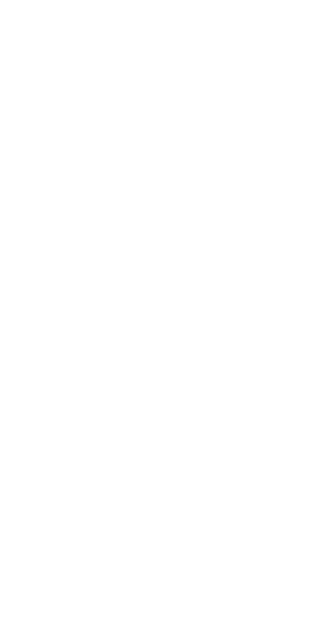 scroll, scrollTop: 0, scrollLeft: 0, axis: both 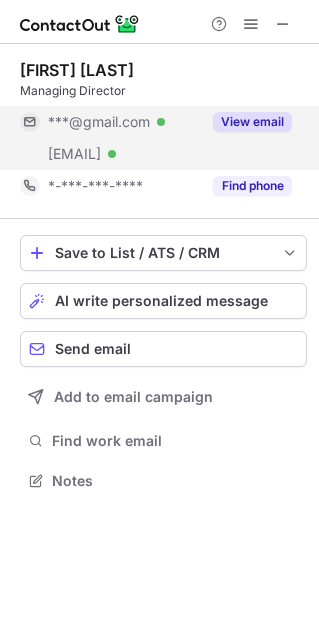 drag, startPoint x: 286, startPoint y: 177, endPoint x: 250, endPoint y: 114, distance: 72.56032 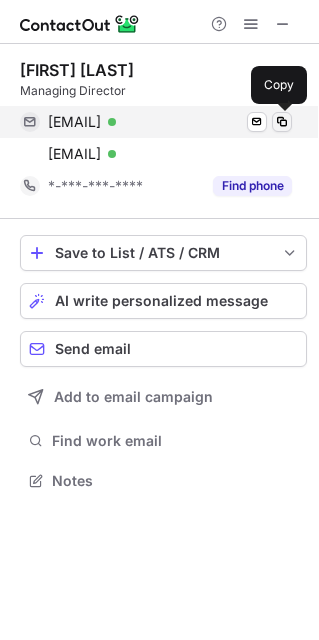 click at bounding box center (282, 122) 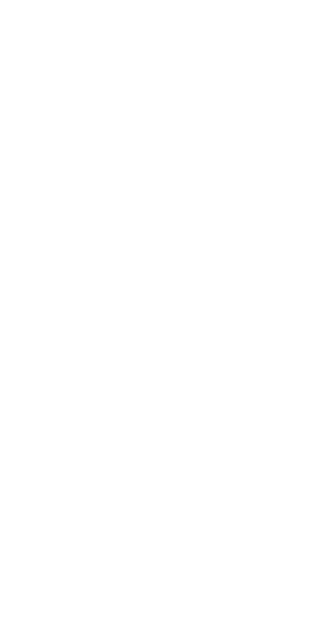 scroll, scrollTop: 0, scrollLeft: 0, axis: both 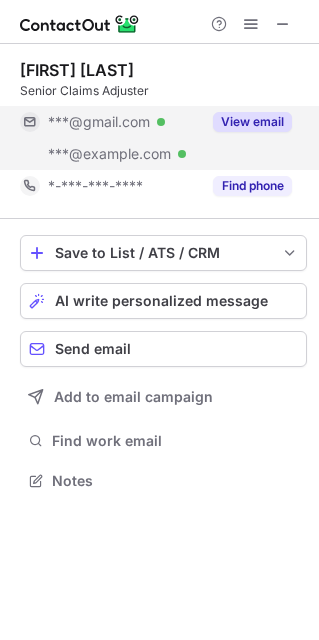 click on "View email" at bounding box center [252, 122] 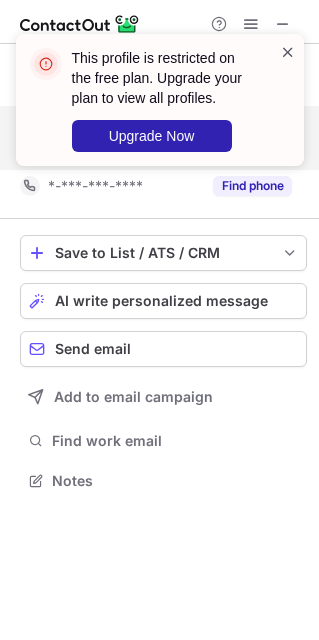 click at bounding box center [288, 52] 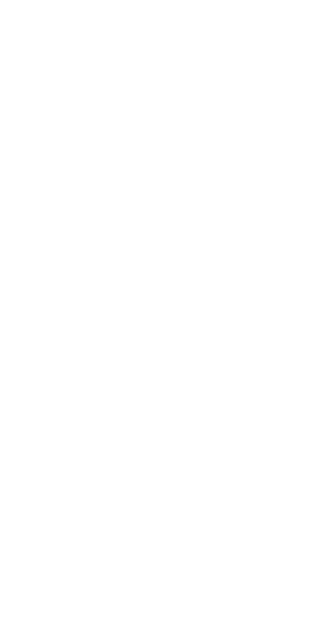 scroll, scrollTop: 0, scrollLeft: 0, axis: both 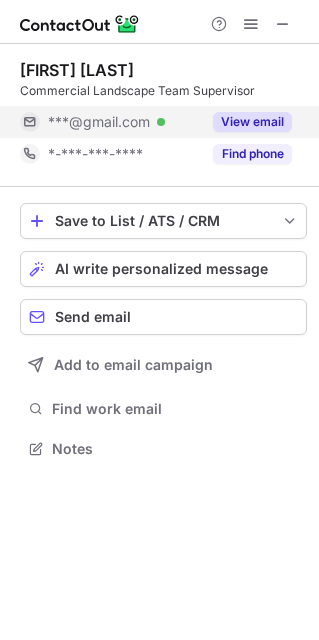 click on "View email" at bounding box center [252, 122] 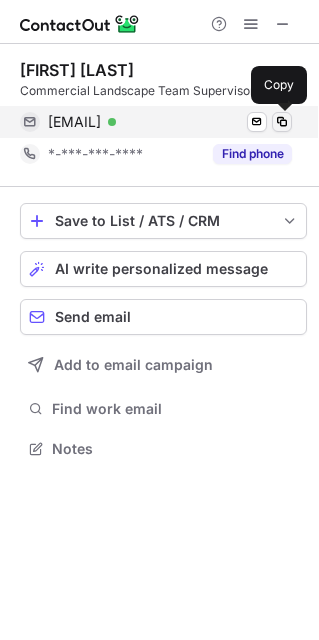 click at bounding box center [282, 122] 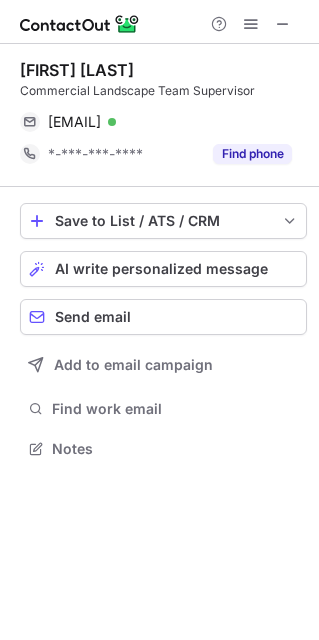 scroll, scrollTop: 10, scrollLeft: 10, axis: both 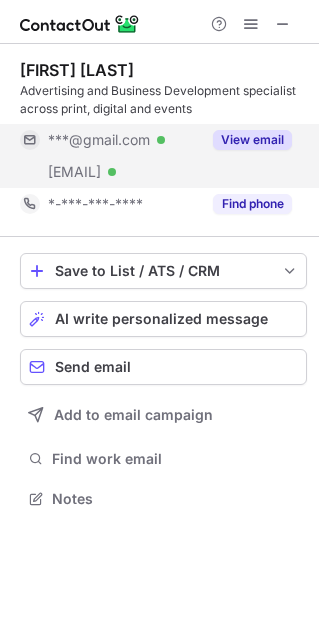 click on "View email" at bounding box center [252, 140] 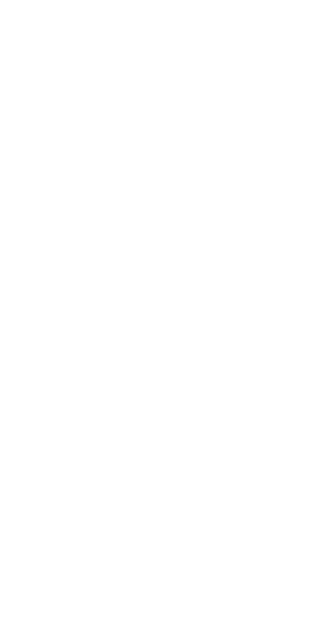 scroll, scrollTop: 0, scrollLeft: 0, axis: both 